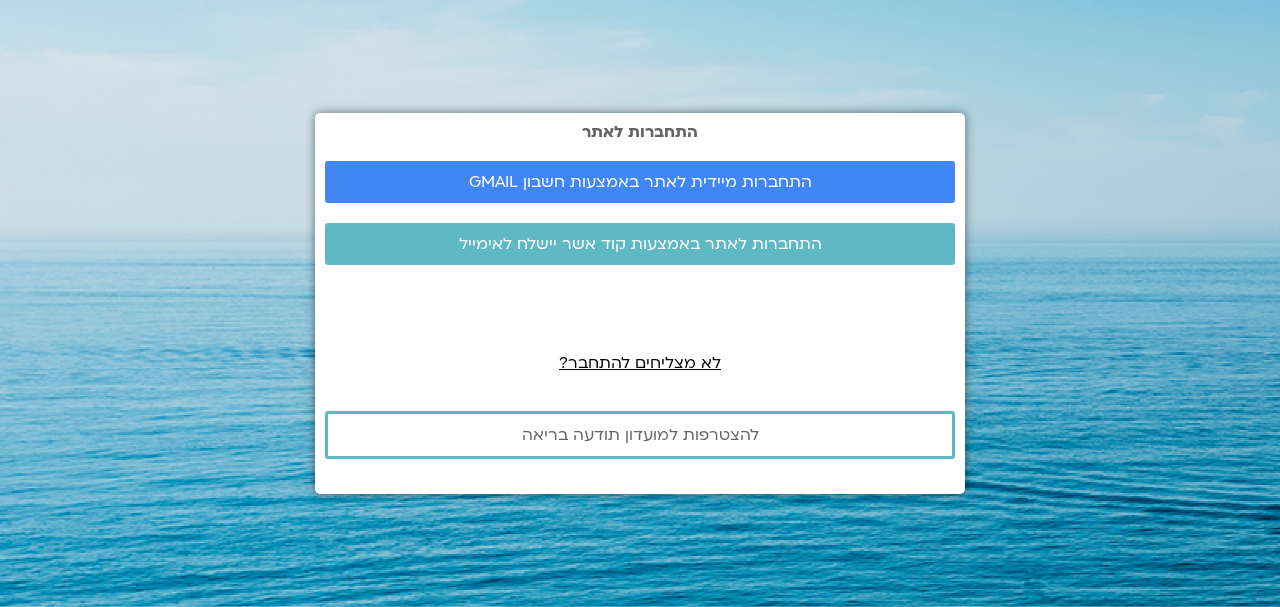 scroll, scrollTop: 0, scrollLeft: 0, axis: both 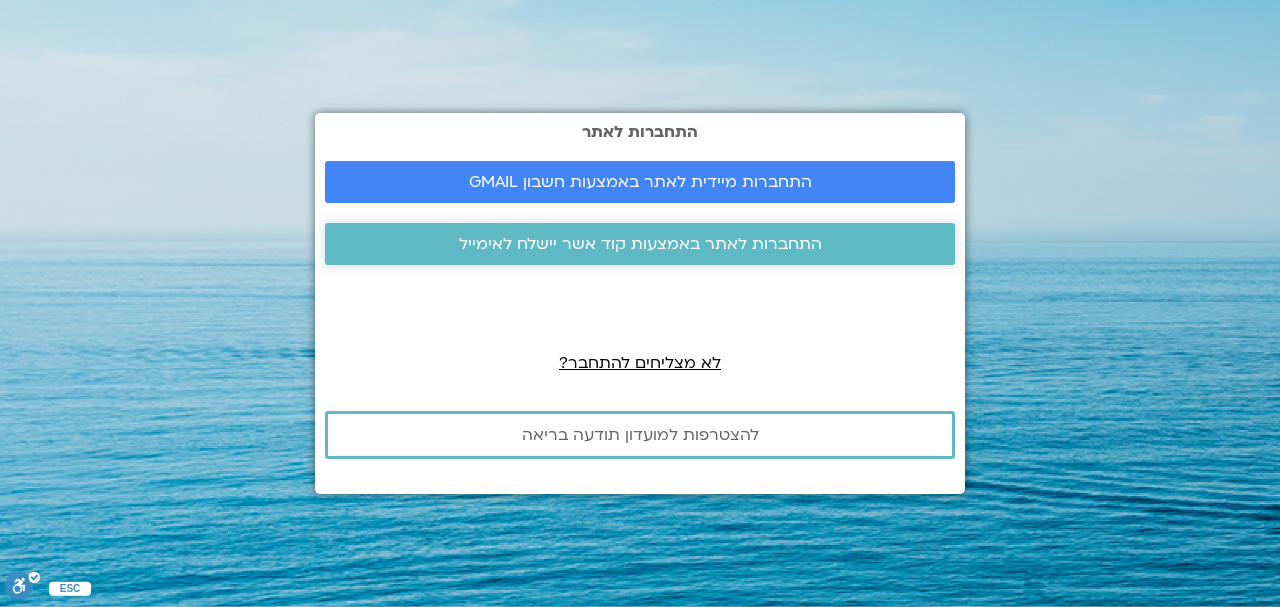 click on "התחברות לאתר באמצעות קוד אשר יישלח לאימייל" at bounding box center [640, 244] 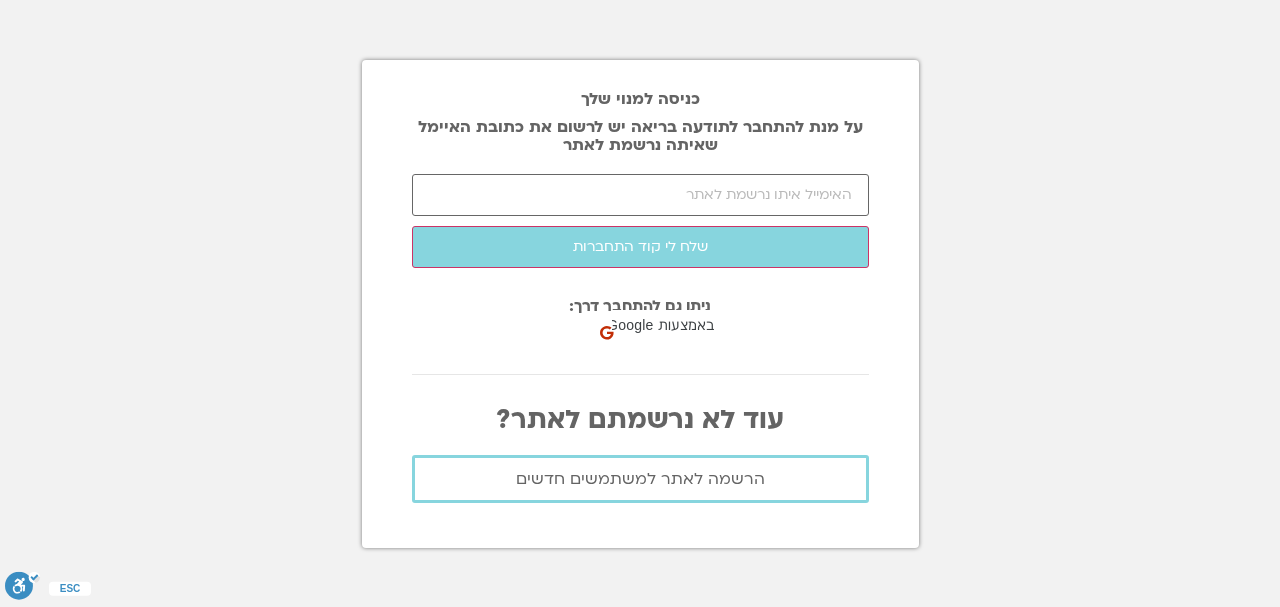 scroll, scrollTop: 0, scrollLeft: 0, axis: both 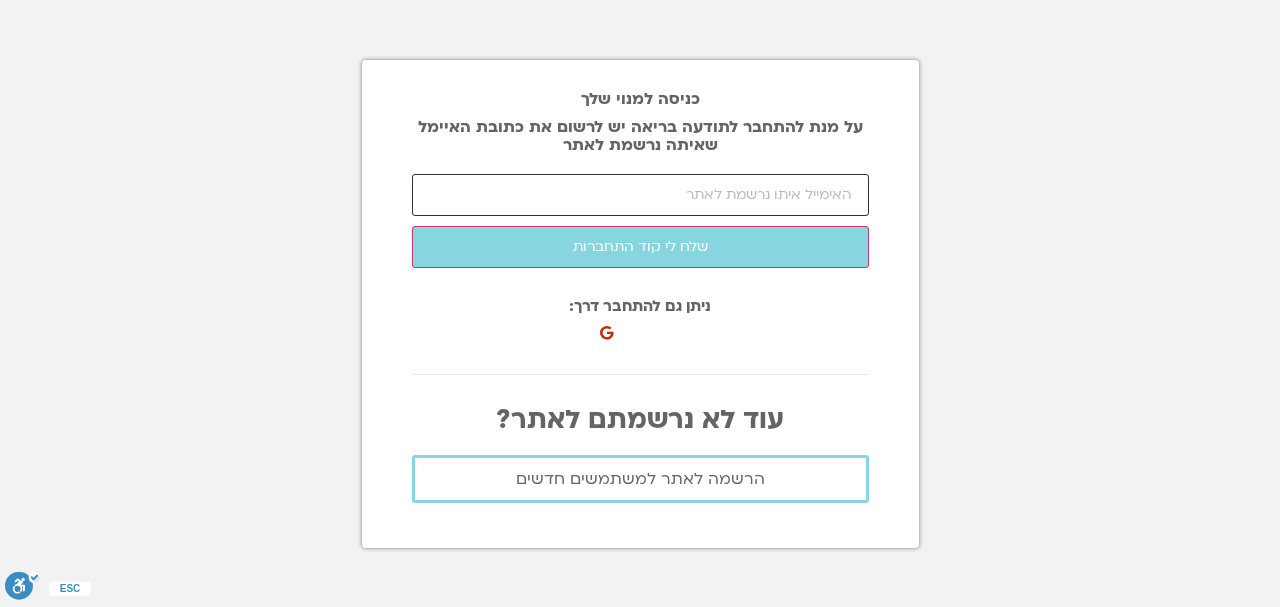 click at bounding box center (640, 195) 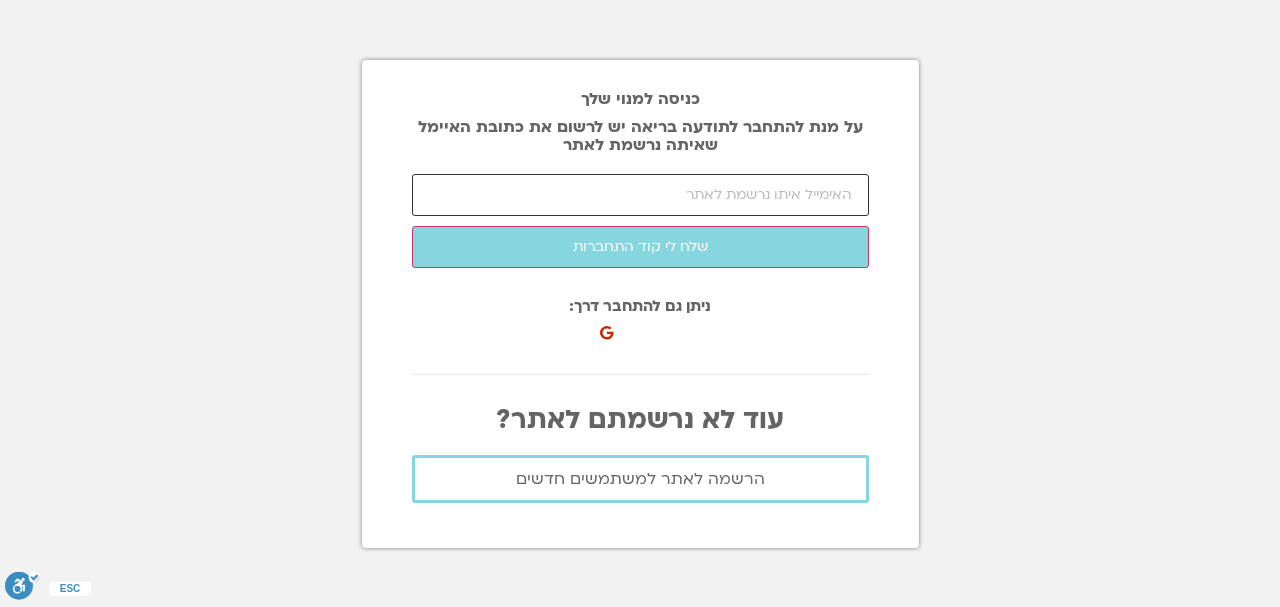 type on "chayuta.gr@gmail.com" 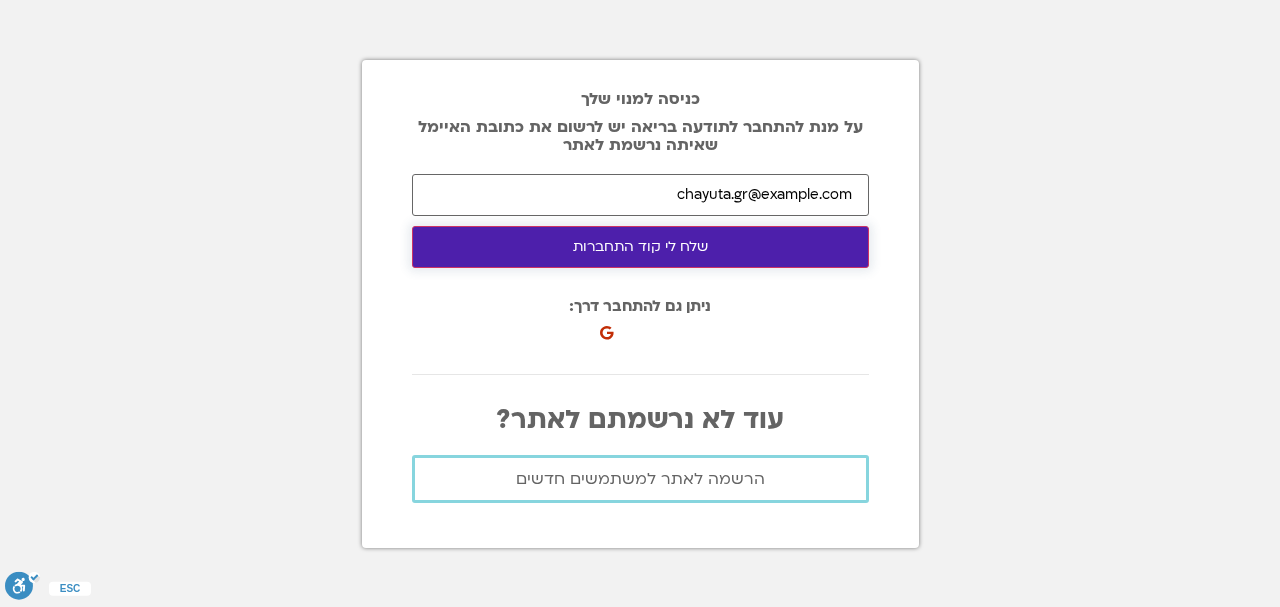 click on "שלח לי קוד התחברות" at bounding box center [640, 247] 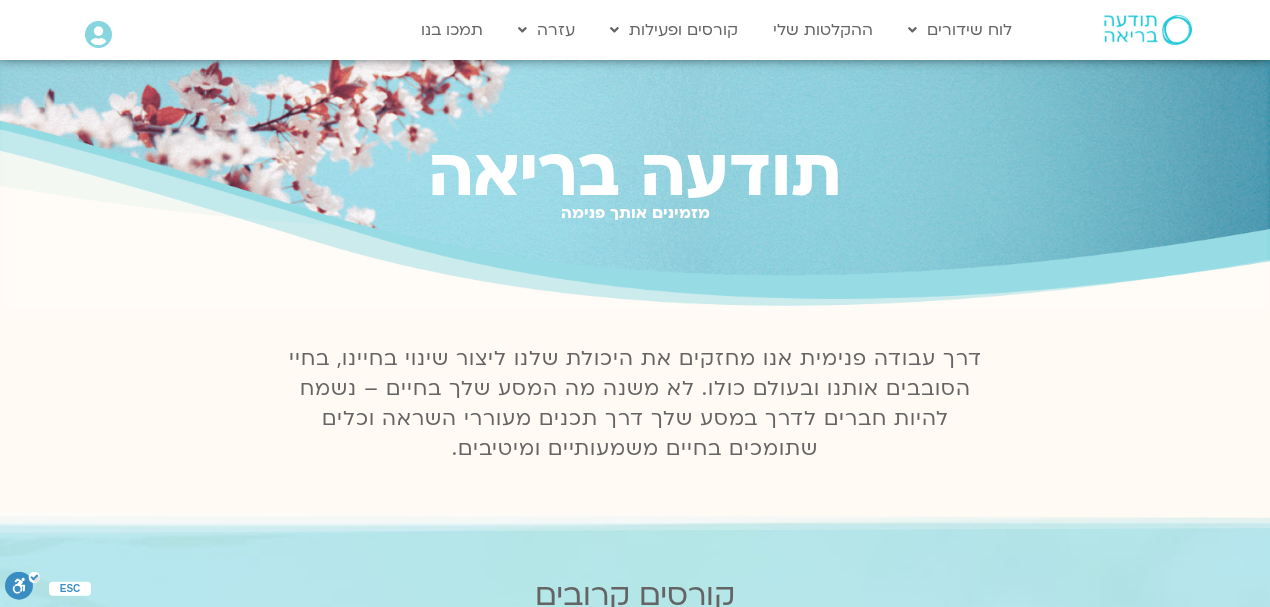scroll, scrollTop: 0, scrollLeft: 0, axis: both 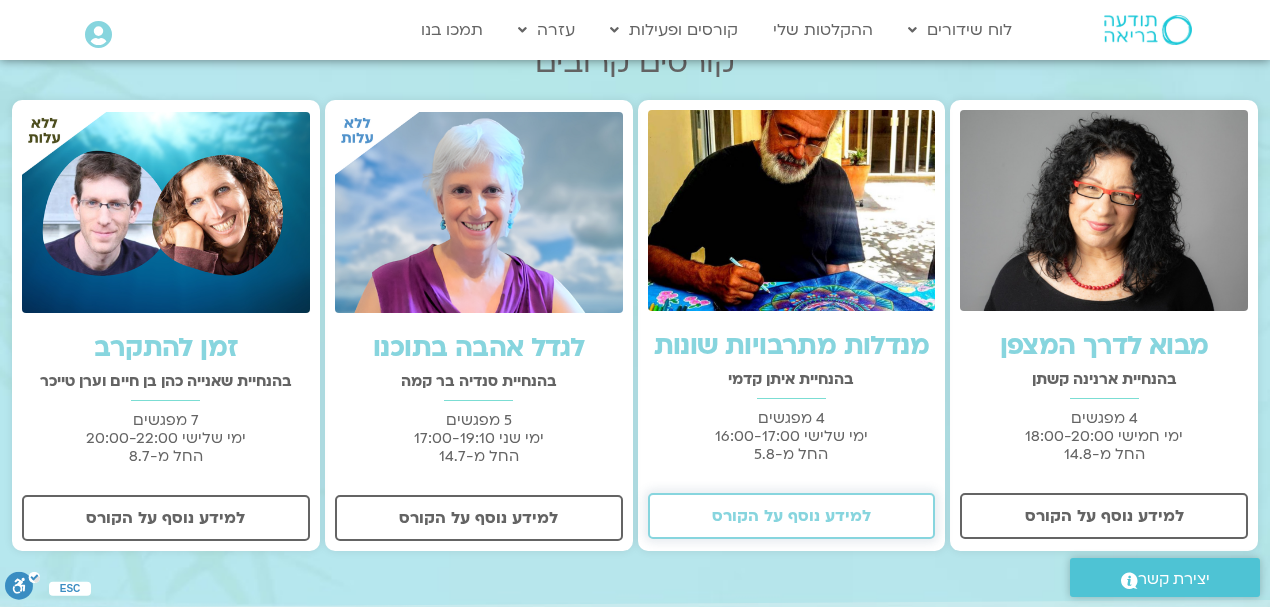 click on "למידע נוסף על הקורס" at bounding box center [791, 516] 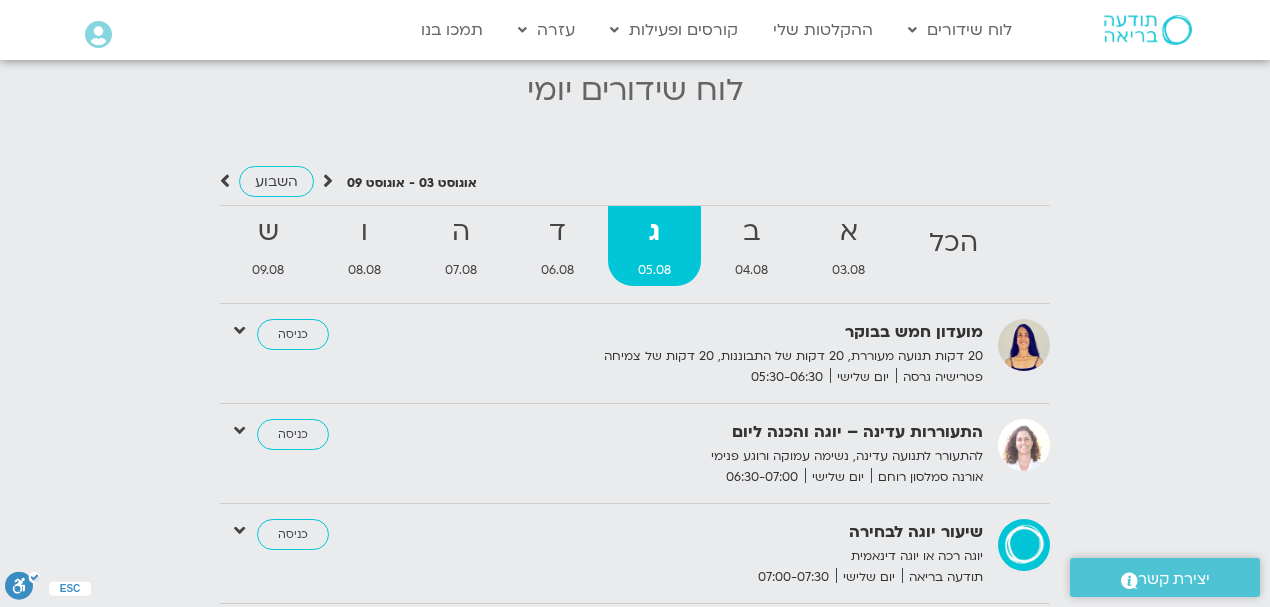 scroll, scrollTop: 1933, scrollLeft: 0, axis: vertical 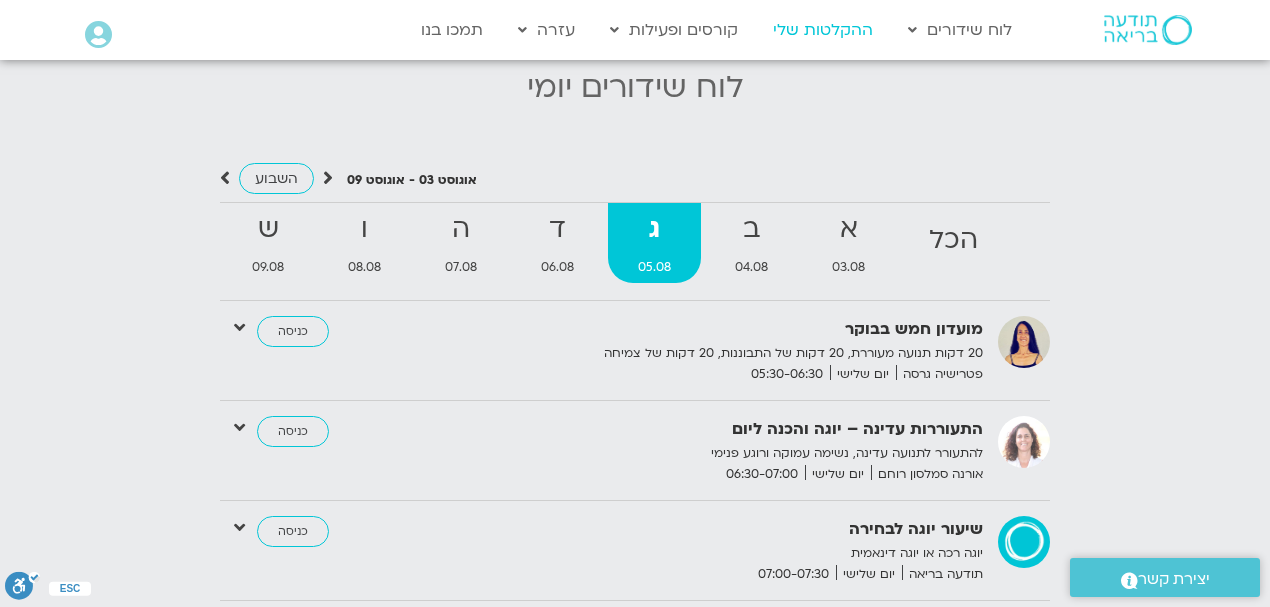 click on "ההקלטות שלי" at bounding box center [823, 30] 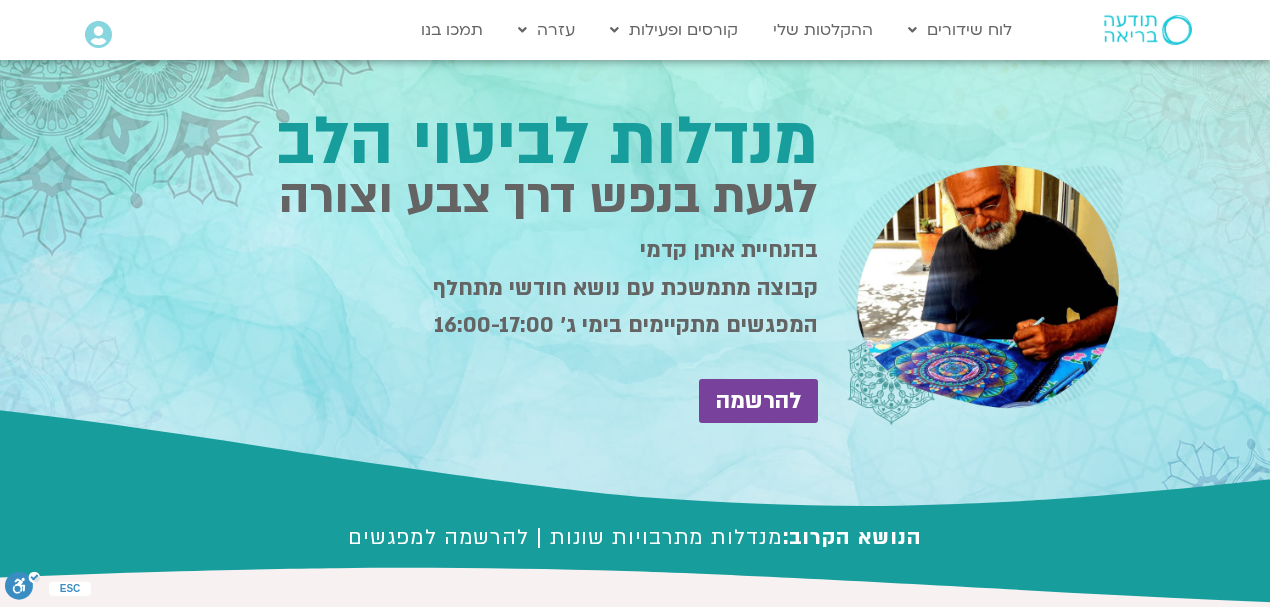 scroll, scrollTop: 0, scrollLeft: 0, axis: both 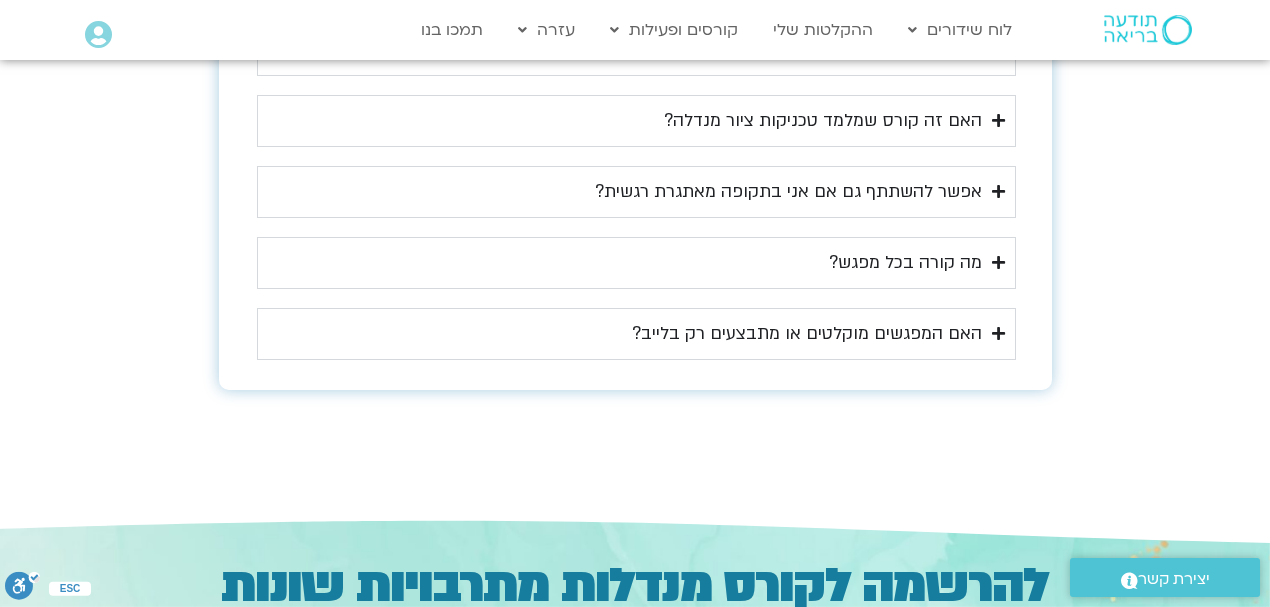 click at bounding box center [998, 333] 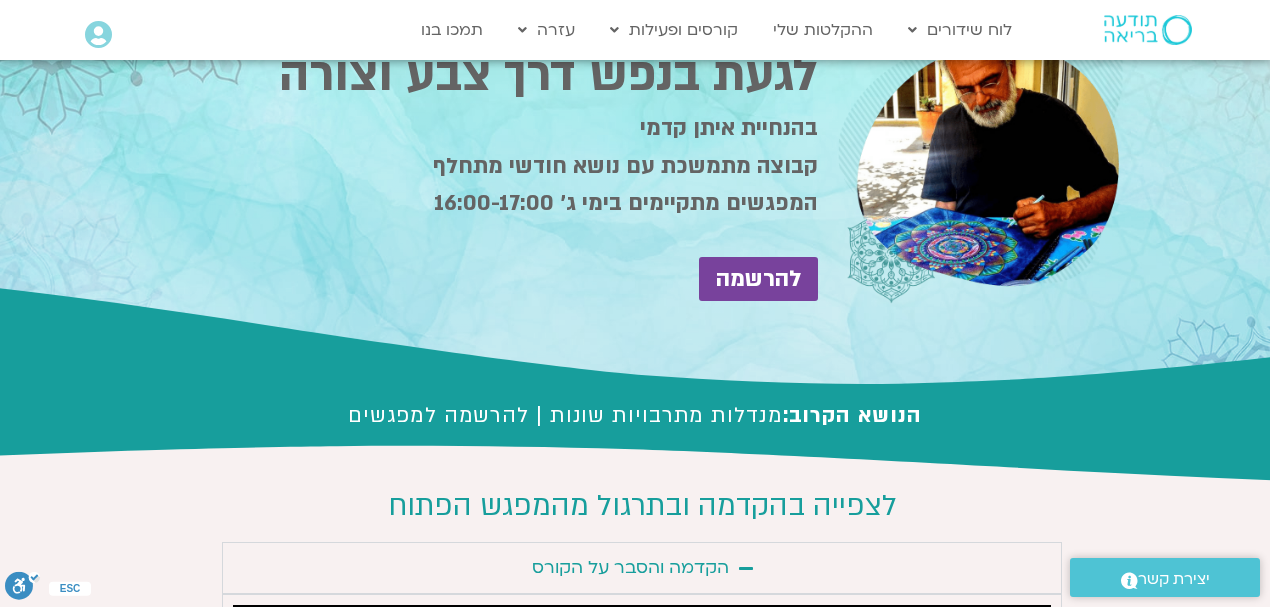 scroll, scrollTop: 0, scrollLeft: 0, axis: both 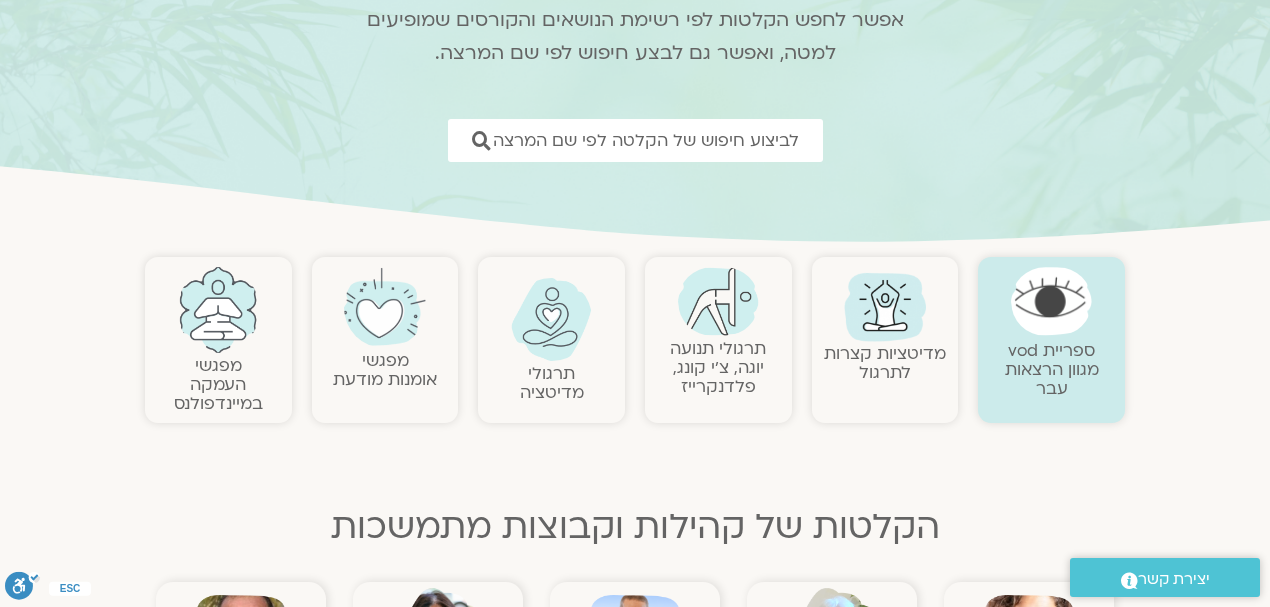 click at bounding box center (385, 307) 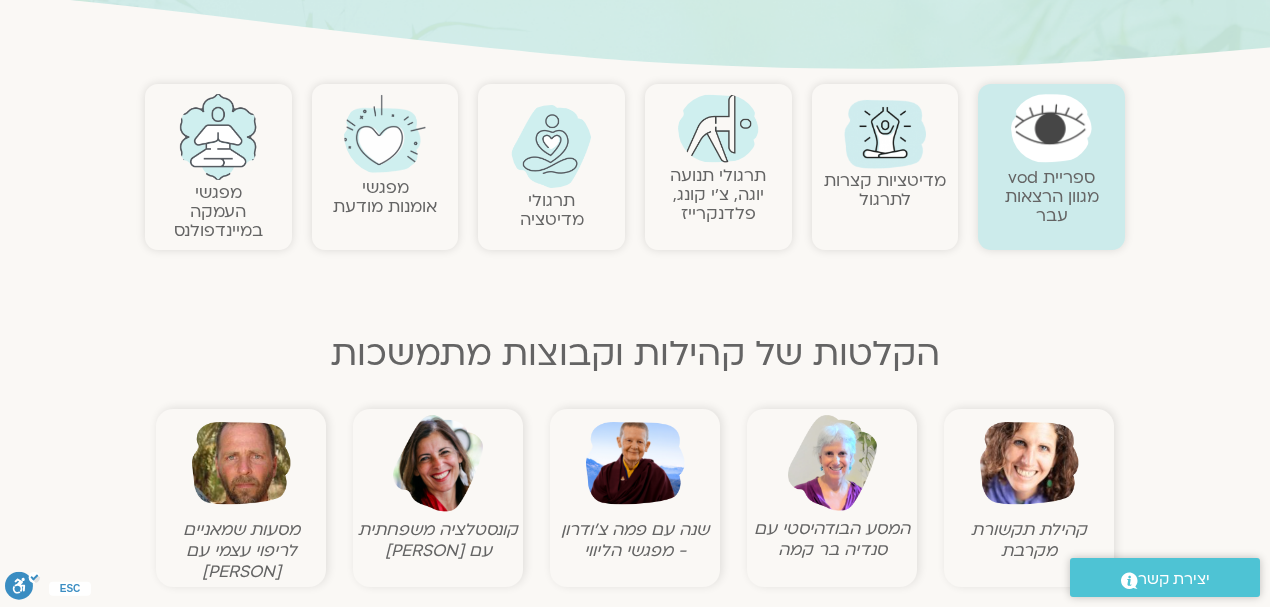 scroll, scrollTop: 400, scrollLeft: 0, axis: vertical 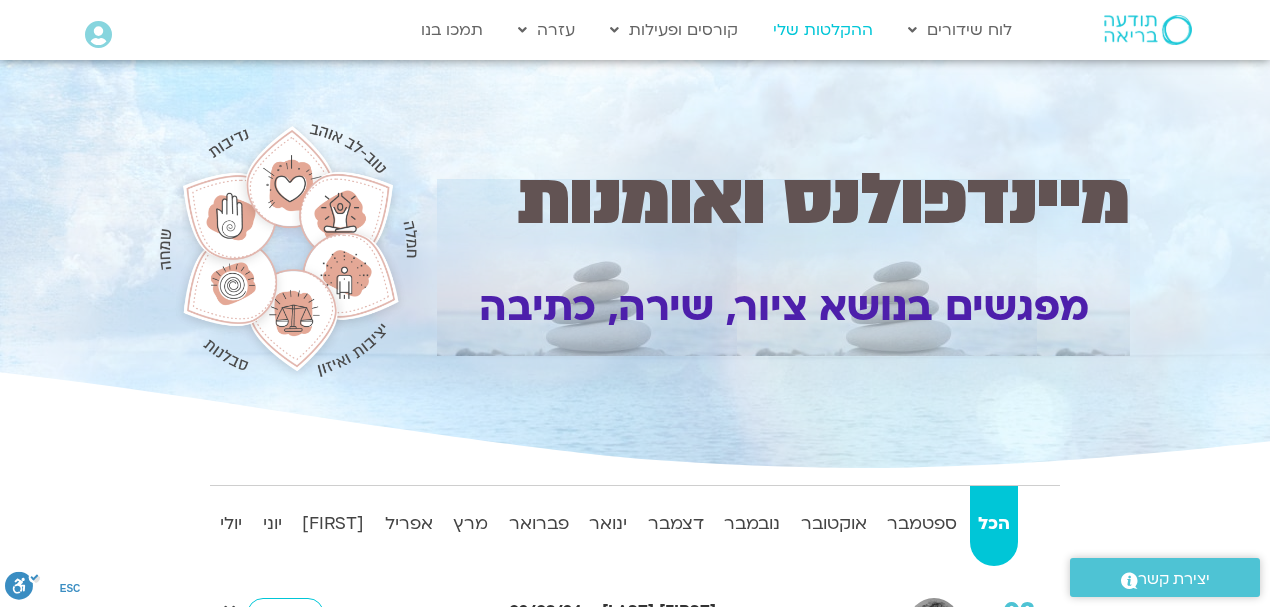 click on "ההקלטות שלי" at bounding box center (823, 30) 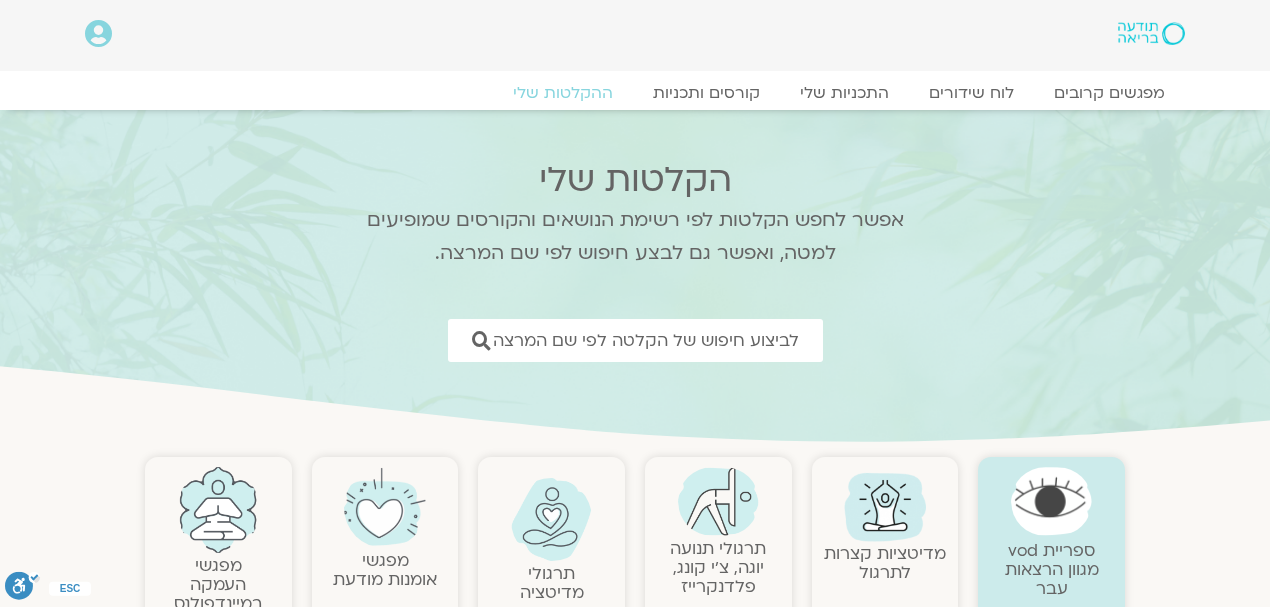 scroll, scrollTop: 0, scrollLeft: 0, axis: both 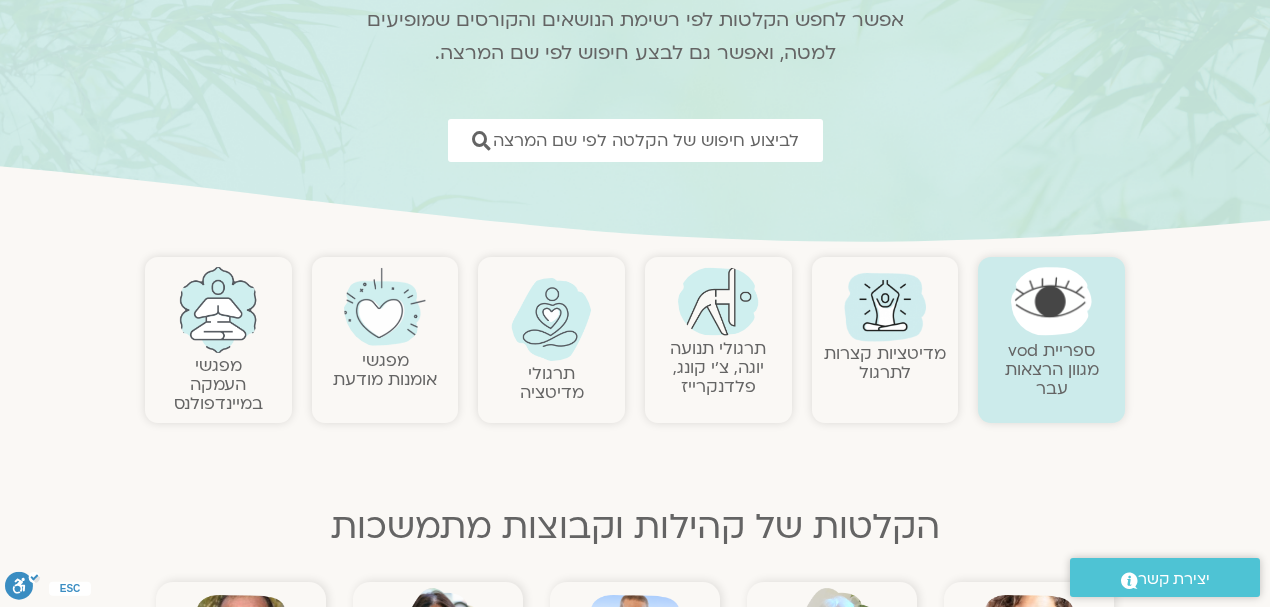 click on "מפגשי   אומנות מודעת" at bounding box center [385, 370] 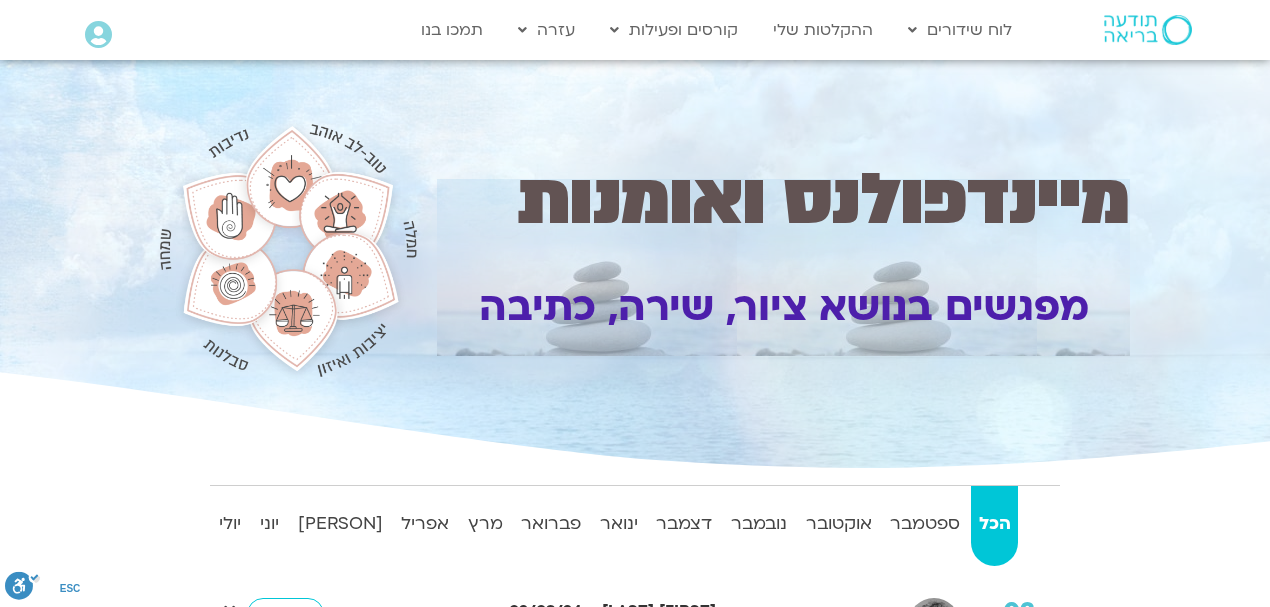 scroll, scrollTop: 0, scrollLeft: 0, axis: both 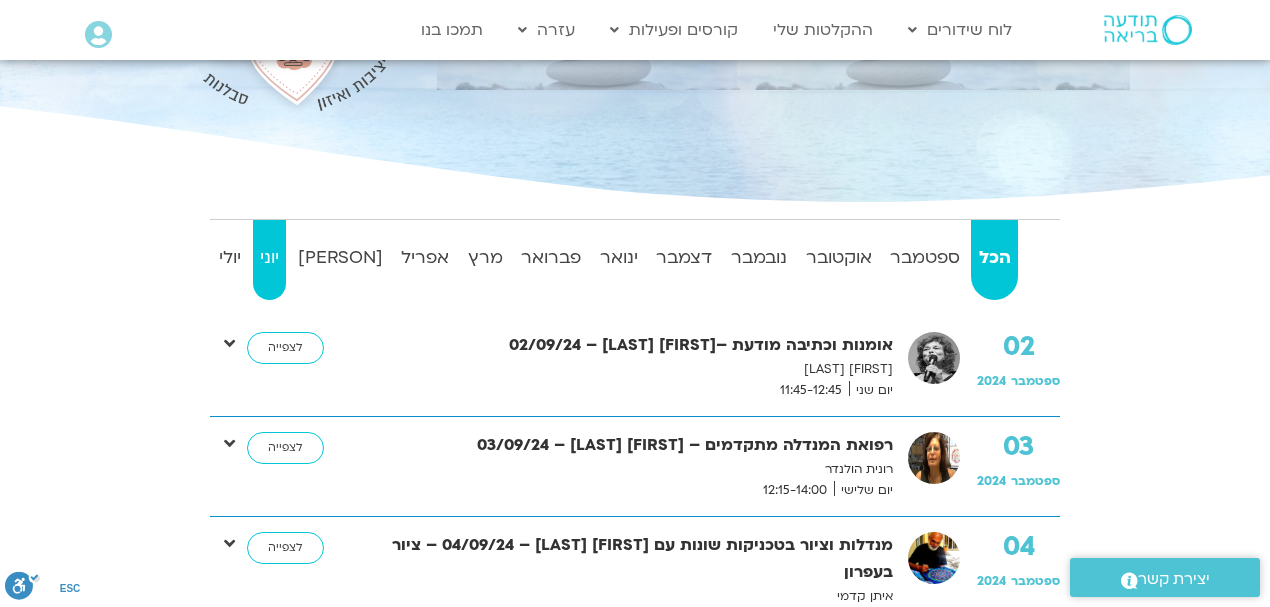 click on "יוני" at bounding box center [270, 258] 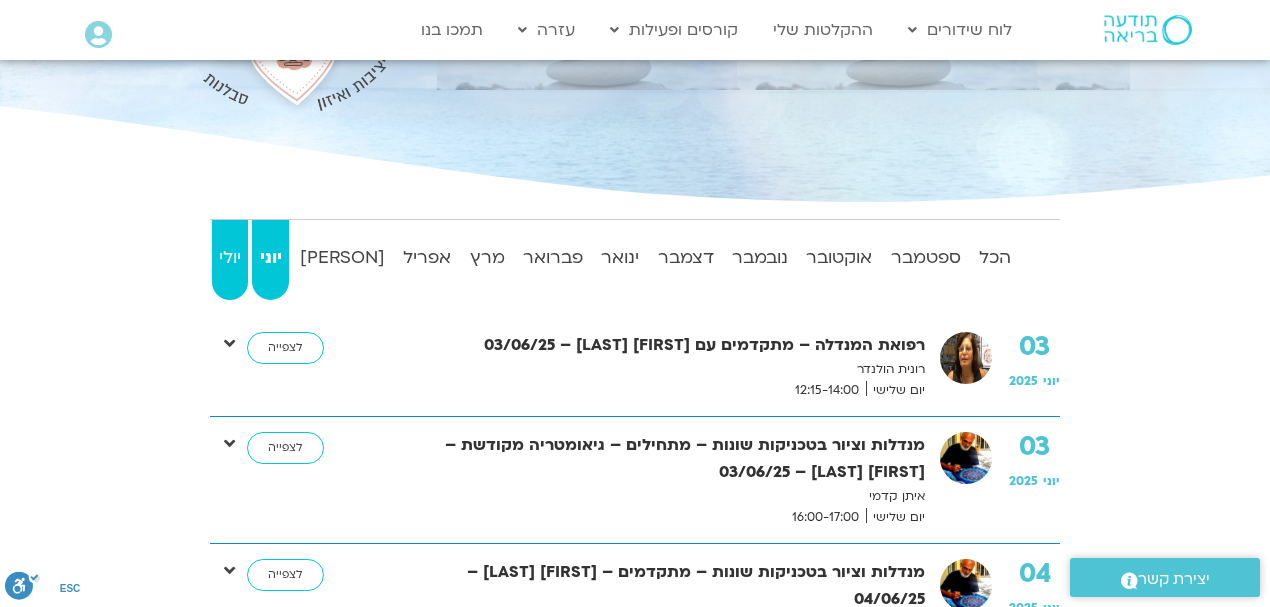 click on "יולי" at bounding box center [230, 258] 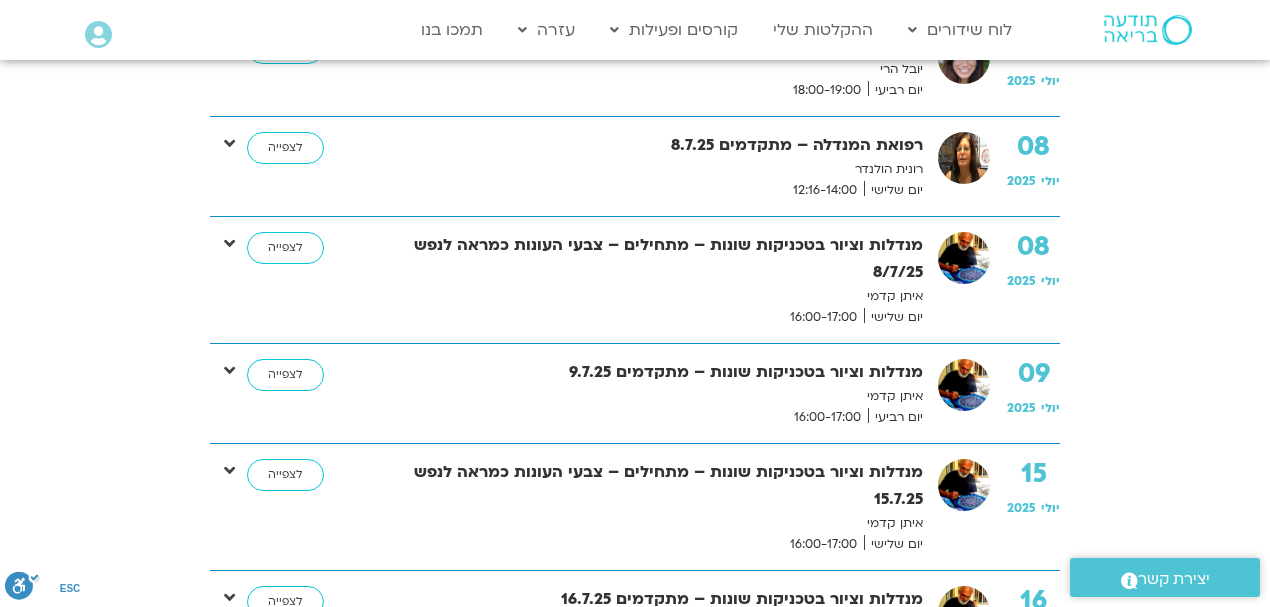 scroll, scrollTop: 800, scrollLeft: 0, axis: vertical 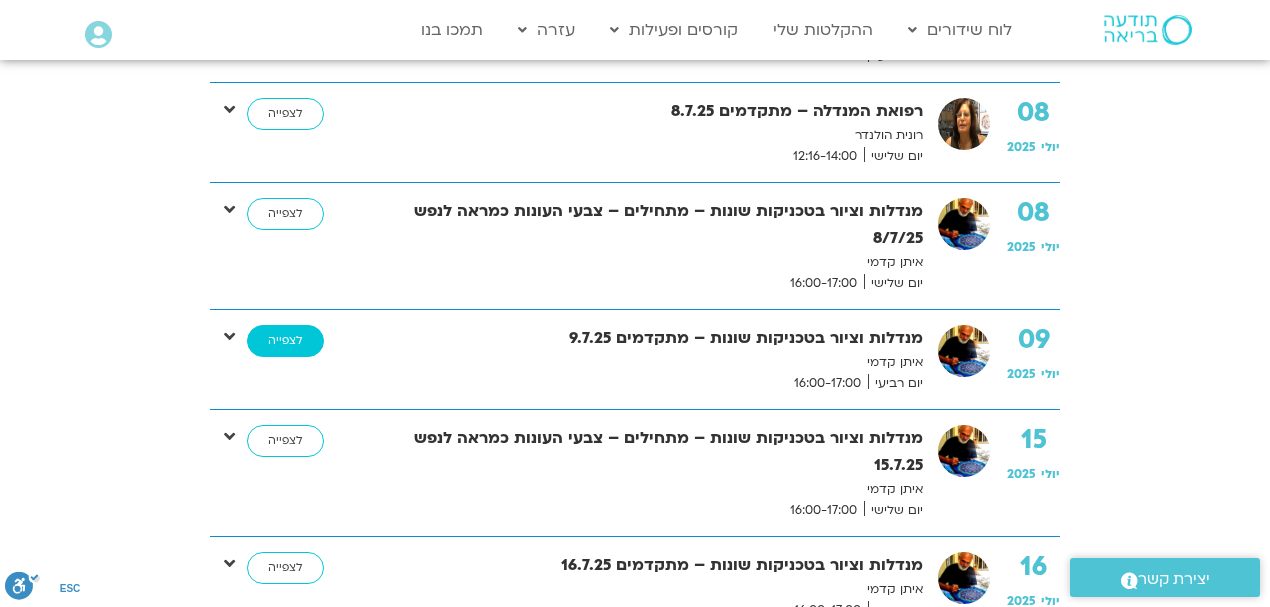 click on "לצפייה" at bounding box center [285, 341] 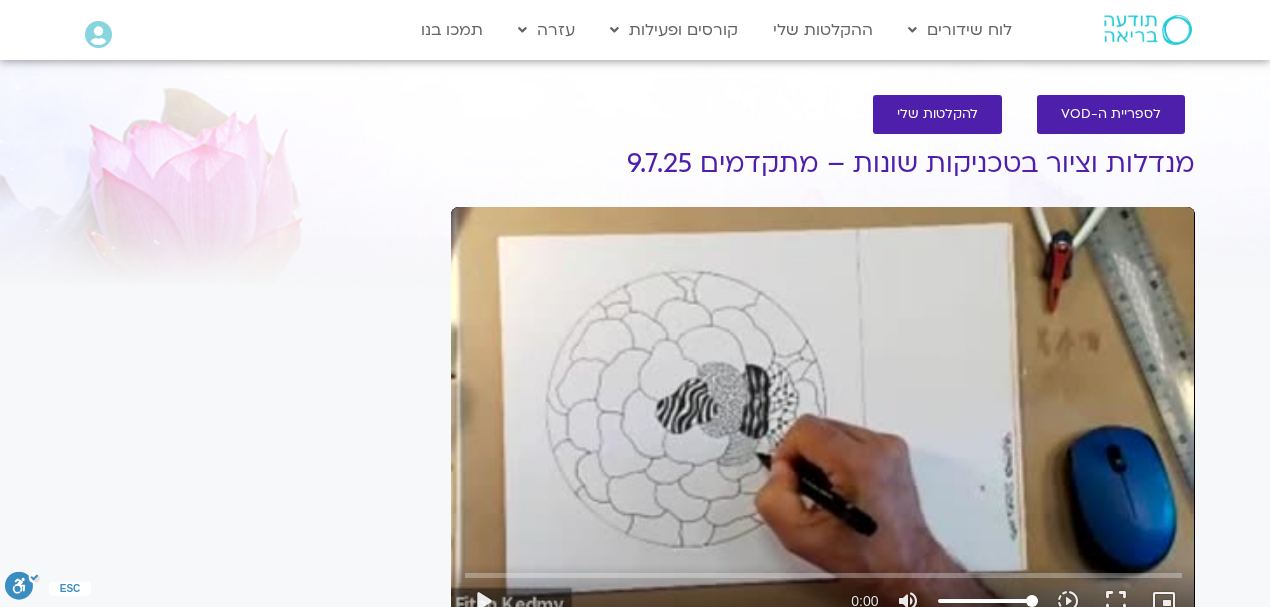 scroll, scrollTop: 0, scrollLeft: 0, axis: both 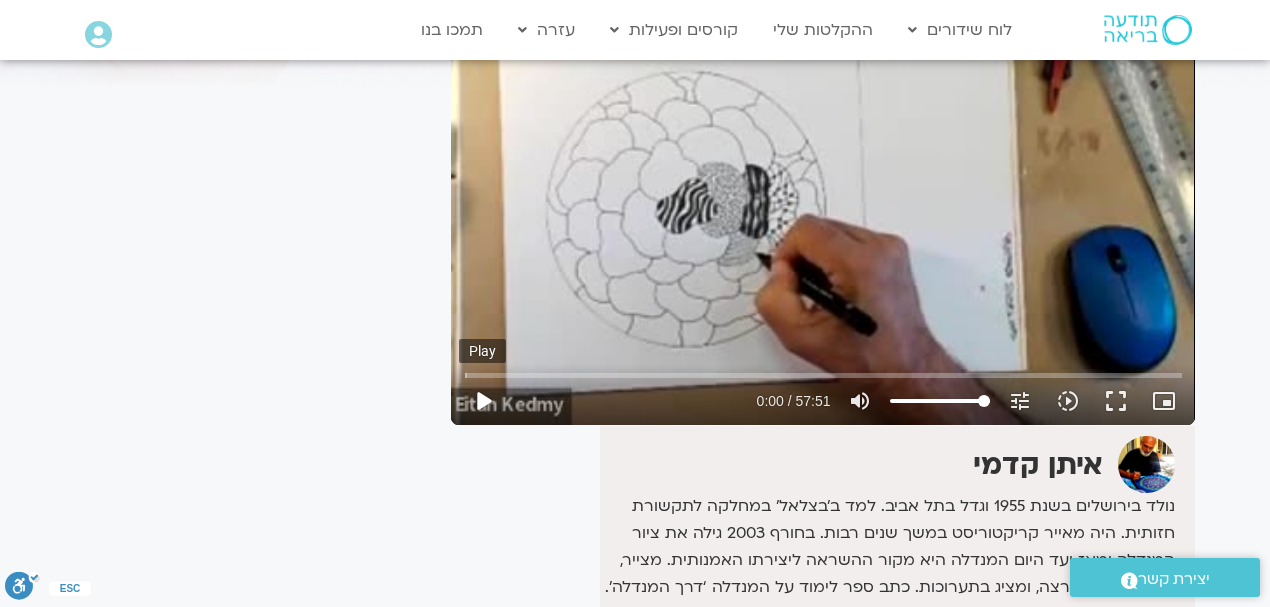 click on "play_arrow" at bounding box center (483, 401) 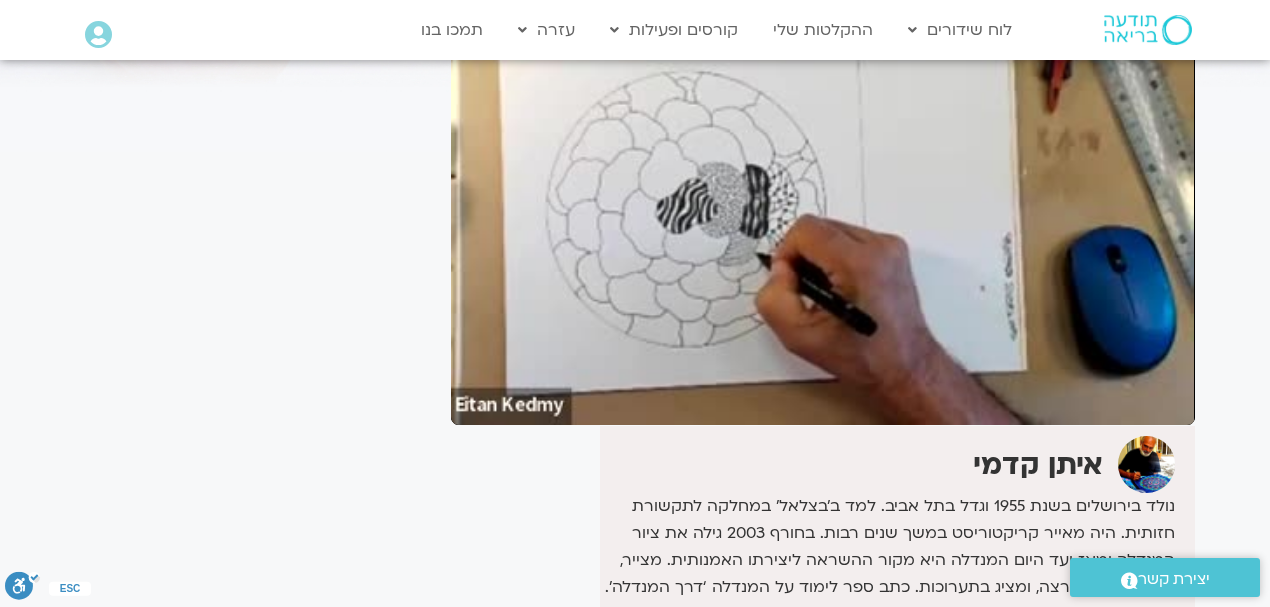 scroll, scrollTop: 133, scrollLeft: 0, axis: vertical 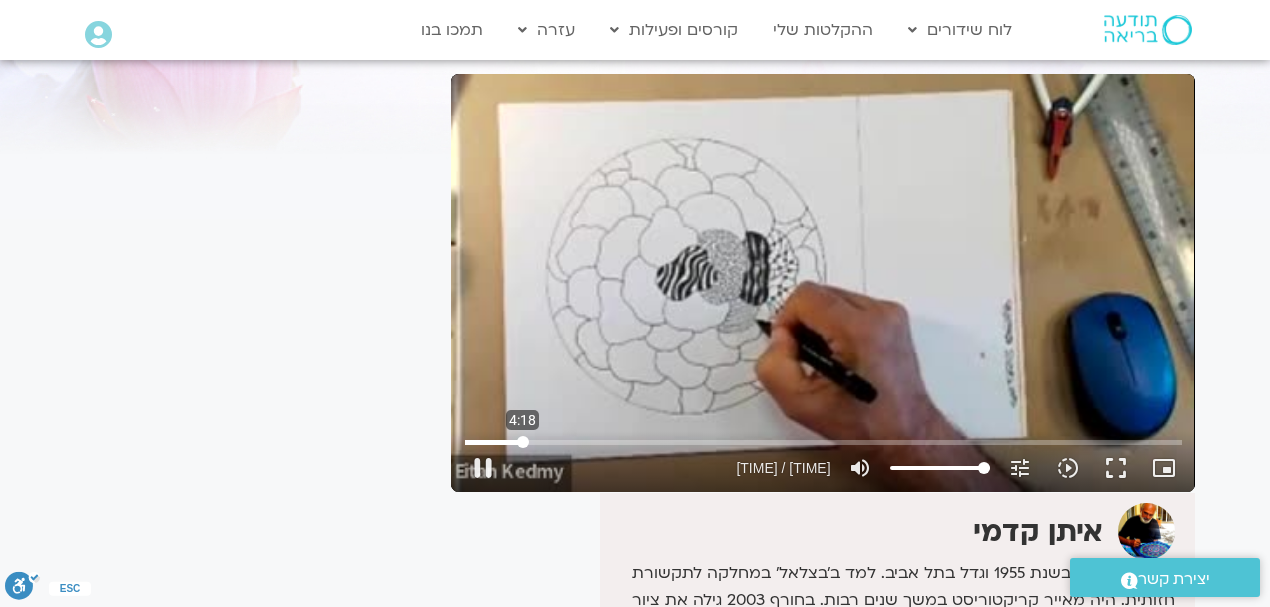 click at bounding box center (823, 442) 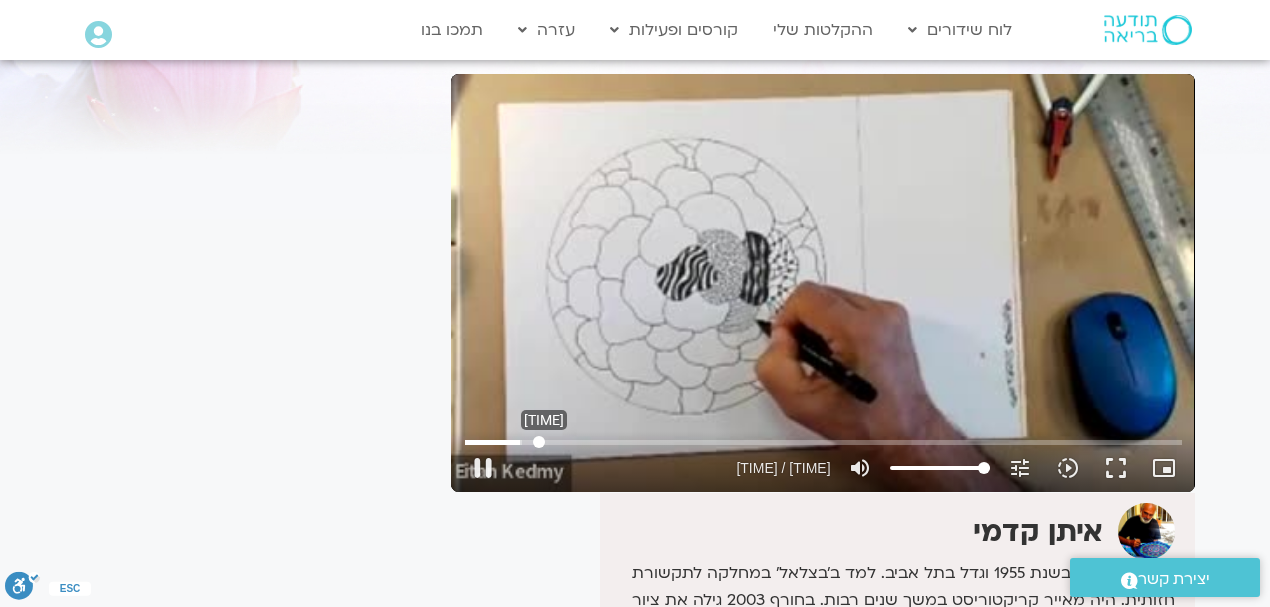 click at bounding box center [823, 442] 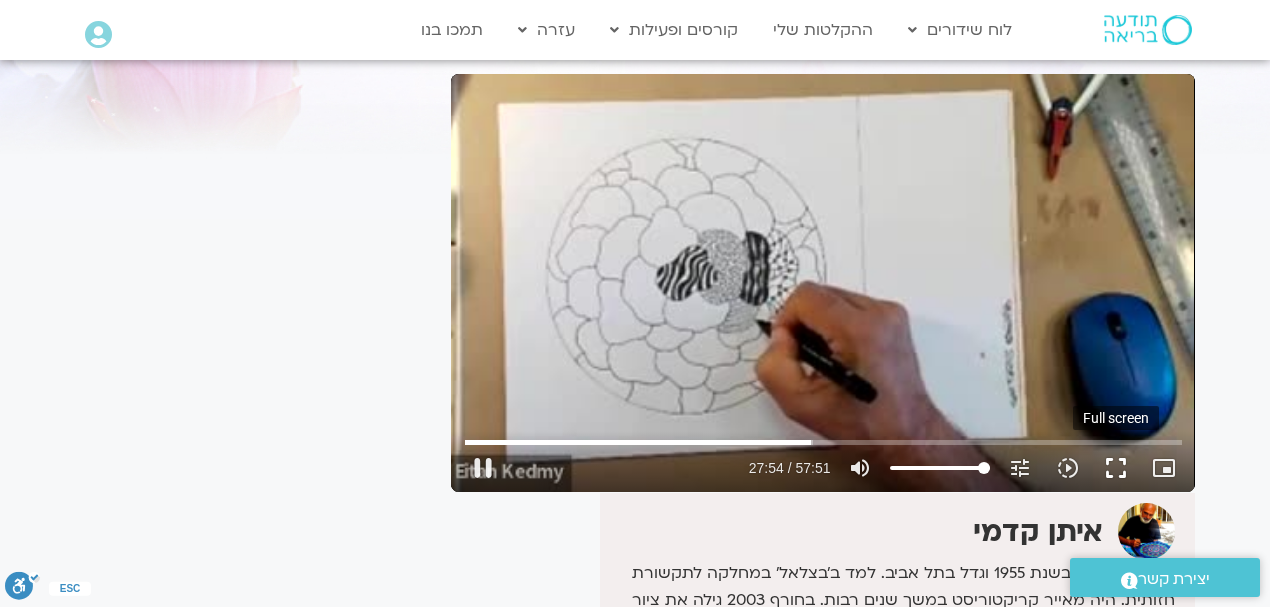 click on "fullscreen" at bounding box center (1116, 468) 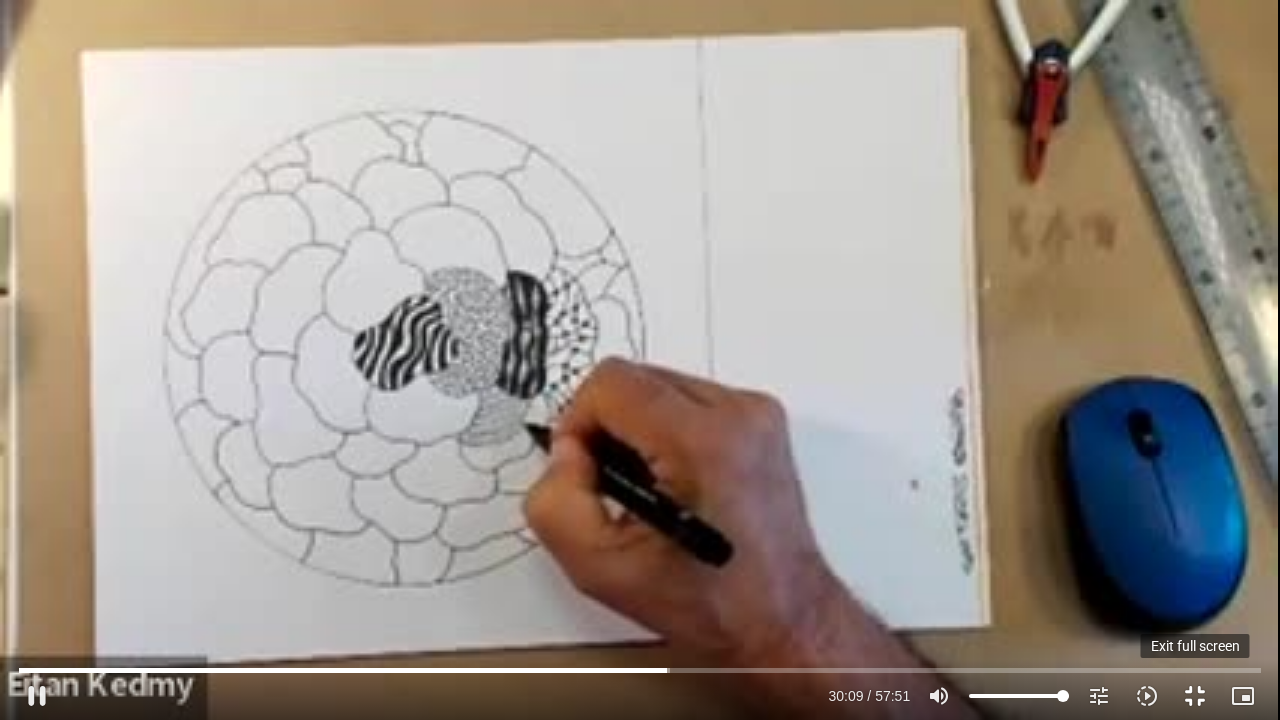 click on "fullscreen_exit" at bounding box center [1195, 696] 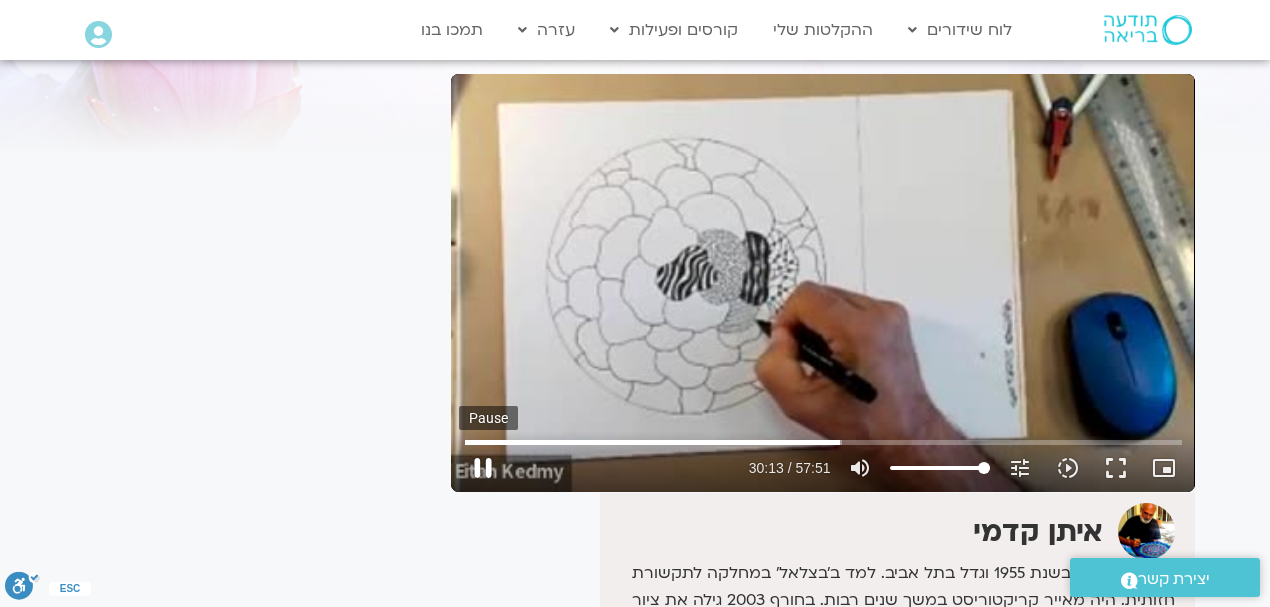 click on "pause" at bounding box center [483, 468] 